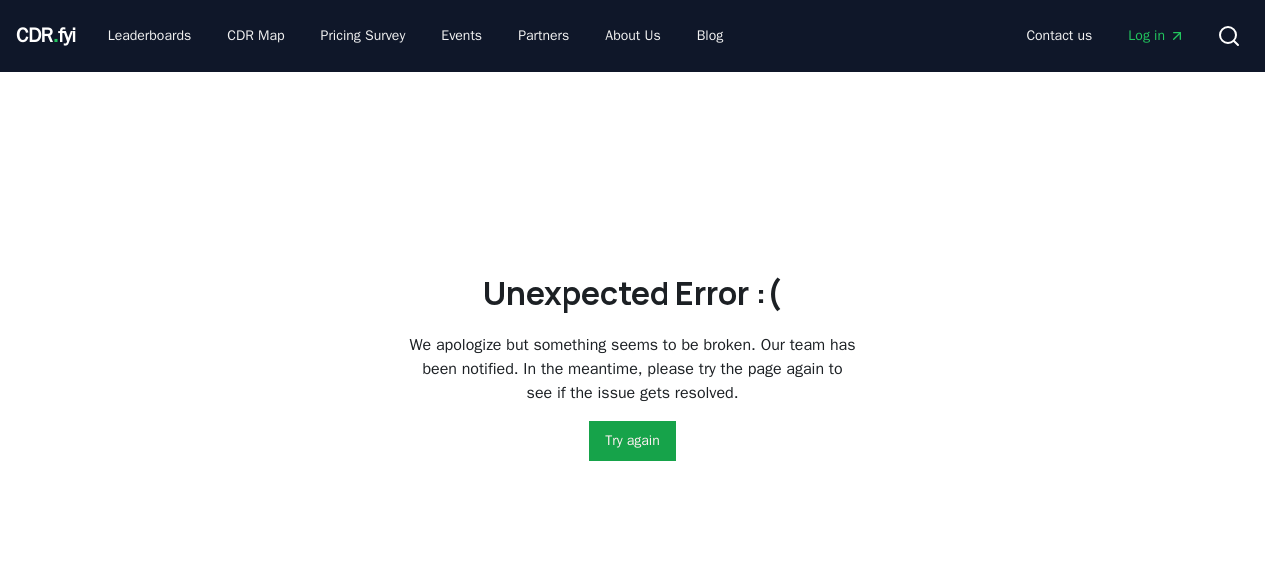 scroll, scrollTop: 0, scrollLeft: 0, axis: both 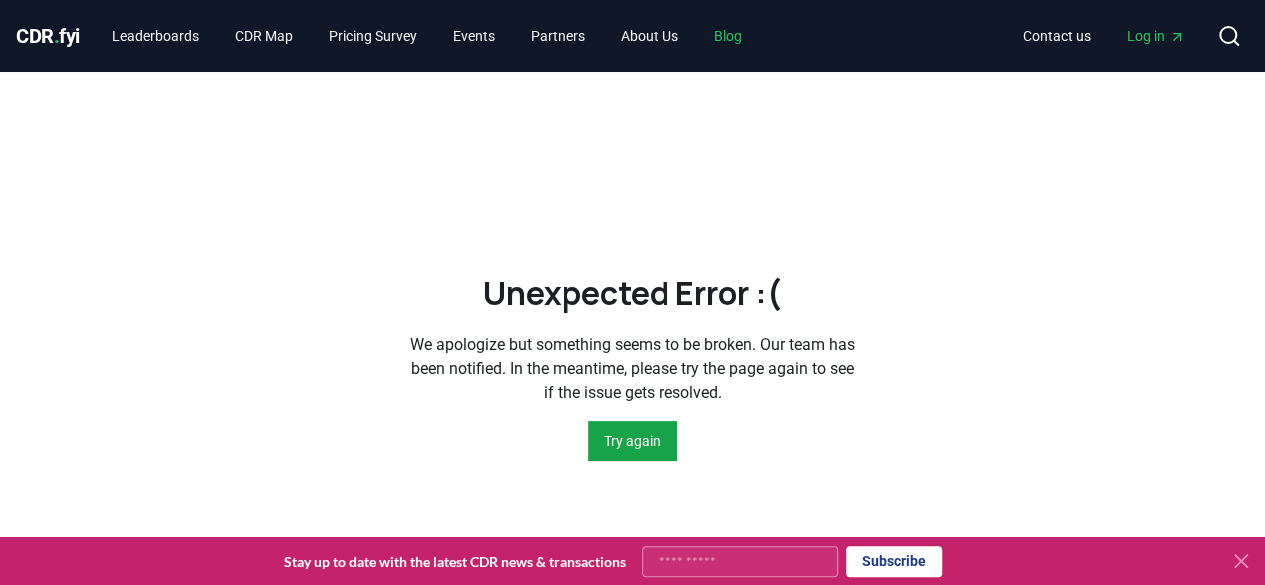 click on "Blog" at bounding box center (728, 36) 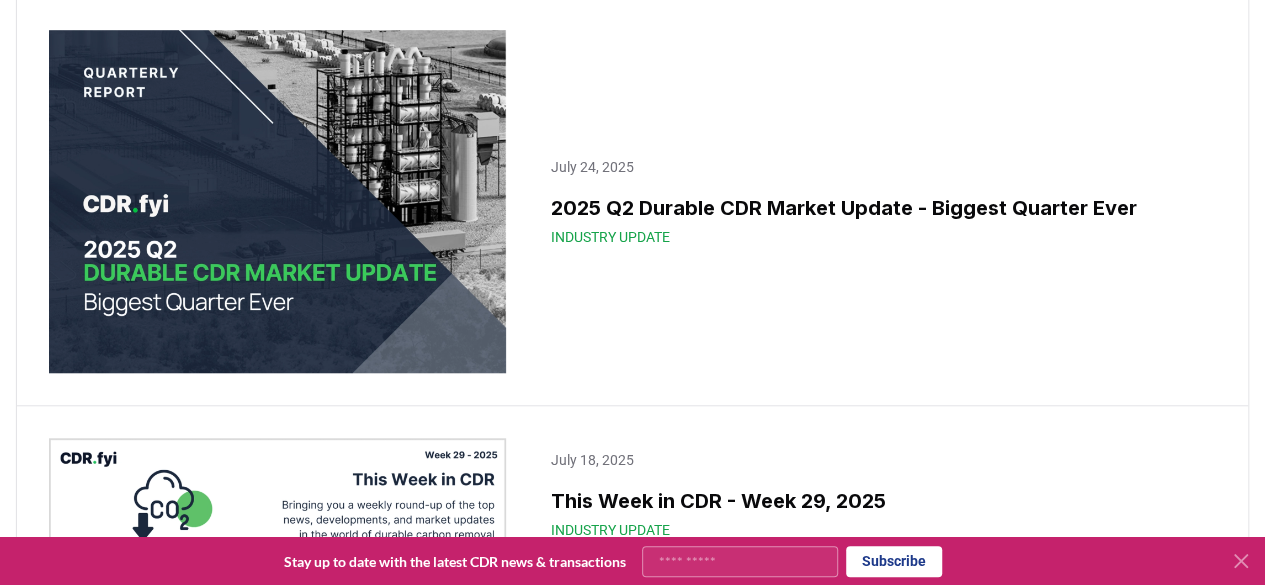 scroll, scrollTop: 800, scrollLeft: 0, axis: vertical 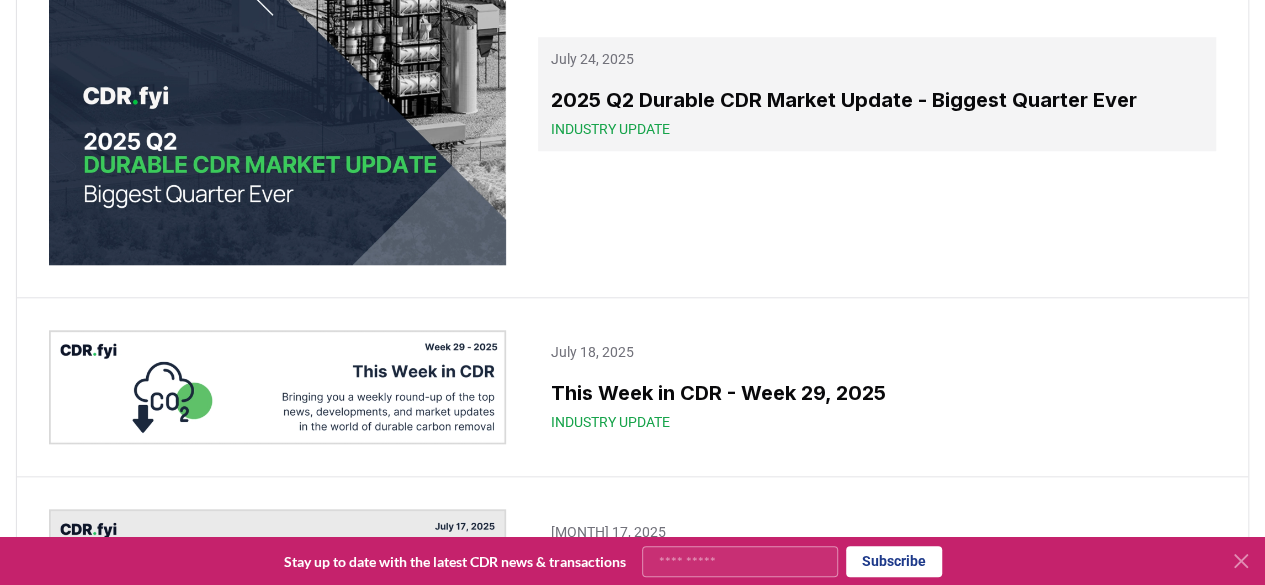 click on "2025 Q2 Durable CDR Market Update - Biggest Quarter Ever" at bounding box center [877, 100] 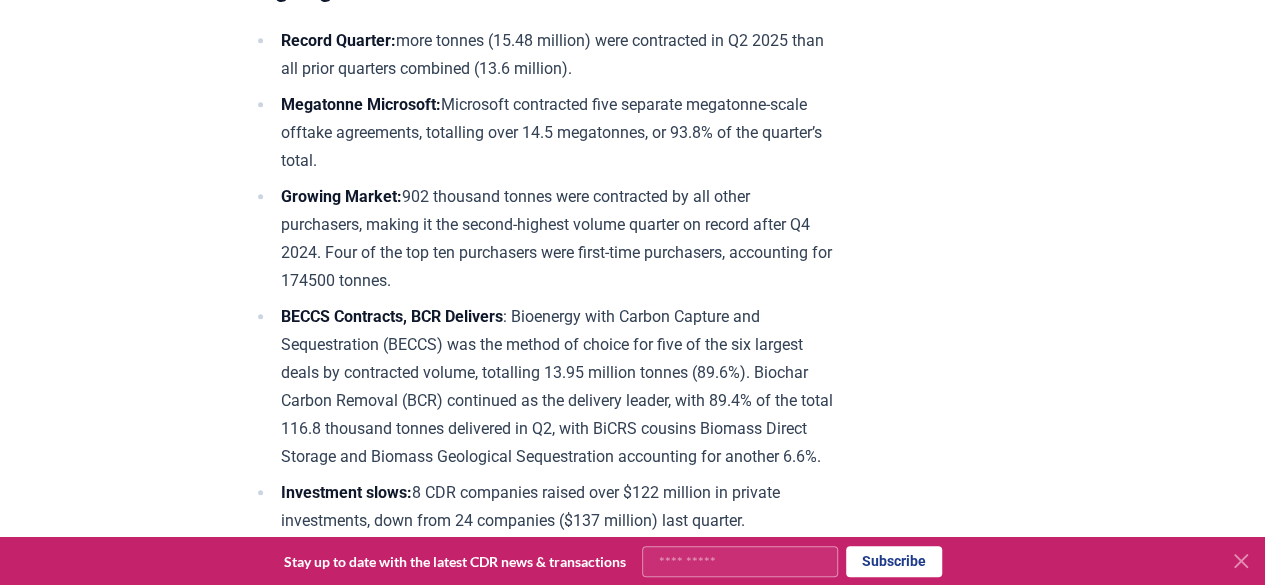 scroll, scrollTop: 800, scrollLeft: 0, axis: vertical 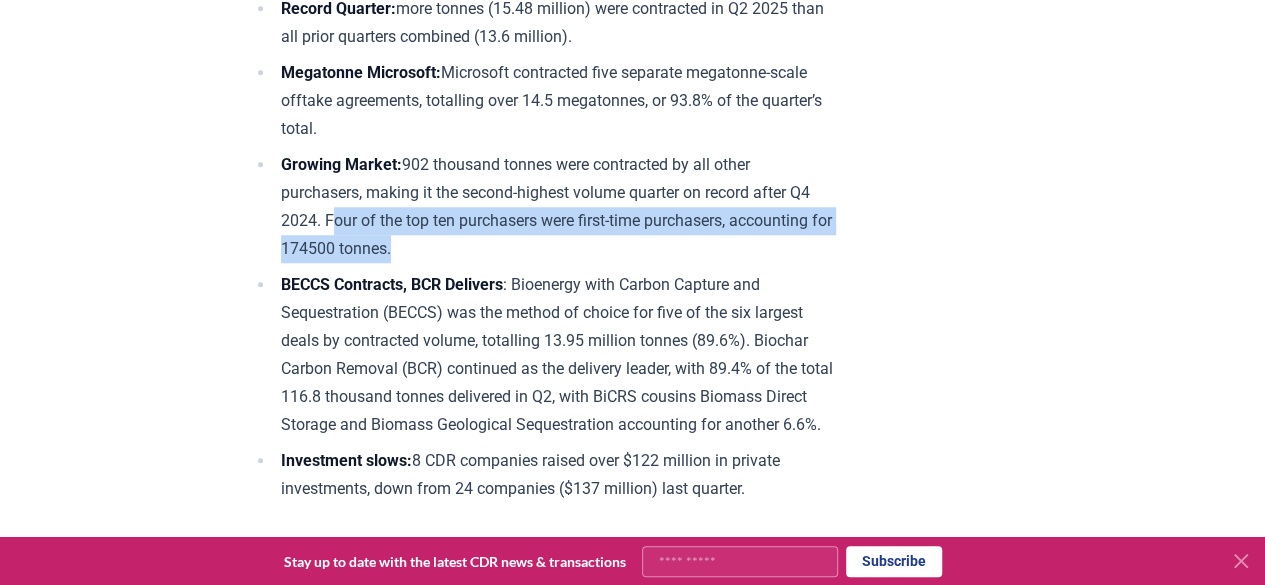 drag, startPoint x: 355, startPoint y: 214, endPoint x: 536, endPoint y: 253, distance: 185.15399 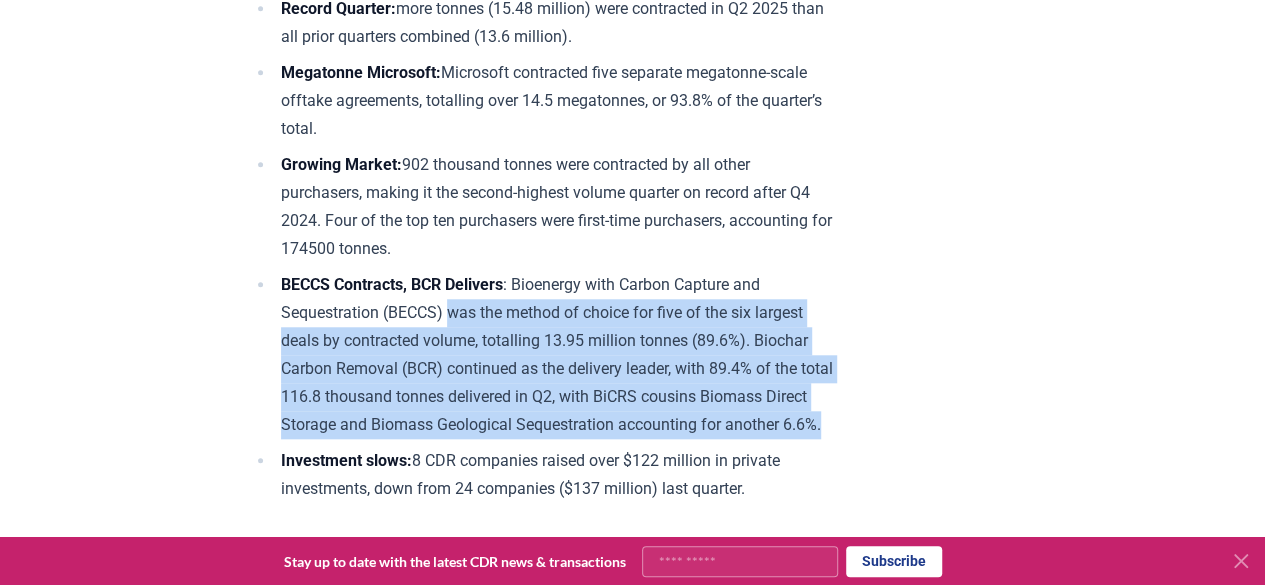 drag, startPoint x: 448, startPoint y: 310, endPoint x: 417, endPoint y: 437, distance: 130.72873 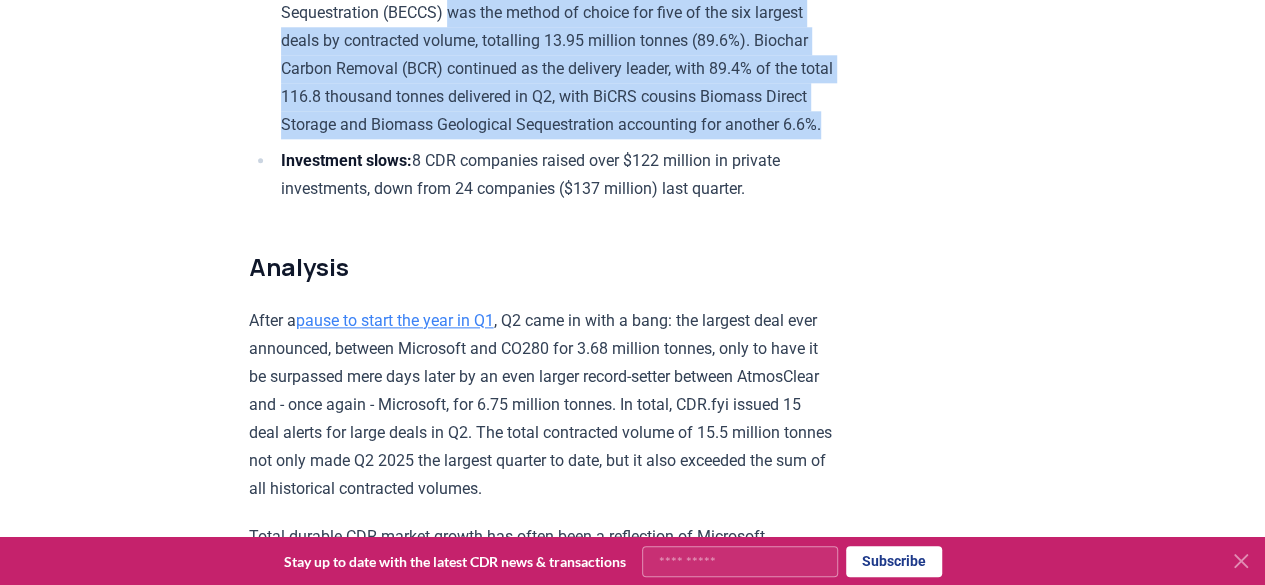 scroll, scrollTop: 1200, scrollLeft: 0, axis: vertical 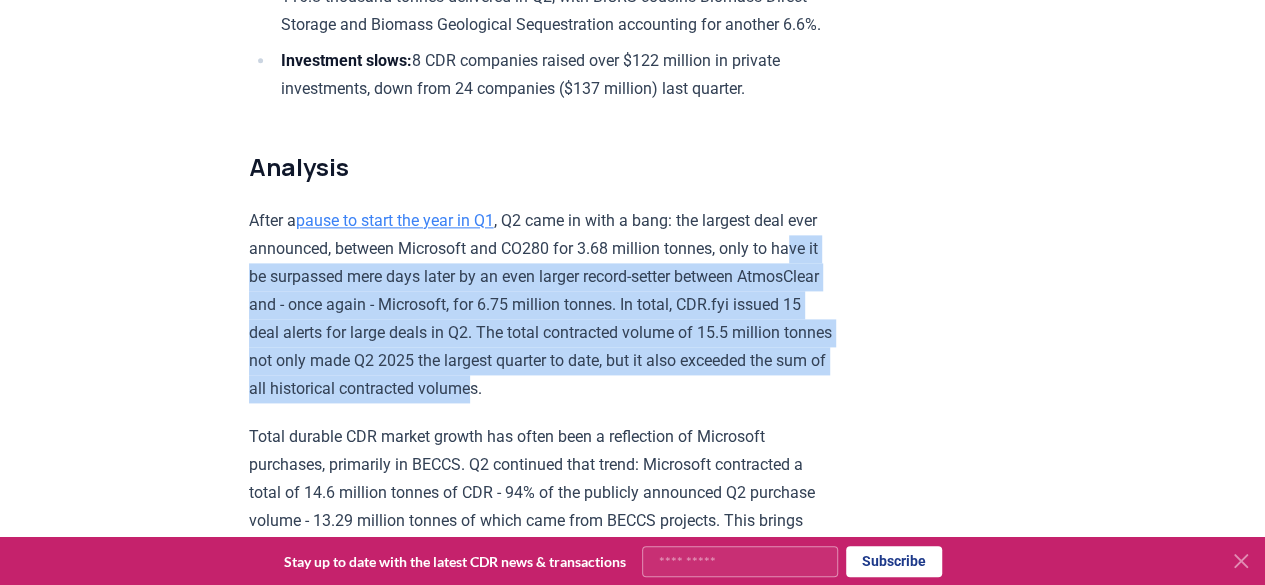 drag, startPoint x: 266, startPoint y: 298, endPoint x: 662, endPoint y: 413, distance: 412.3603 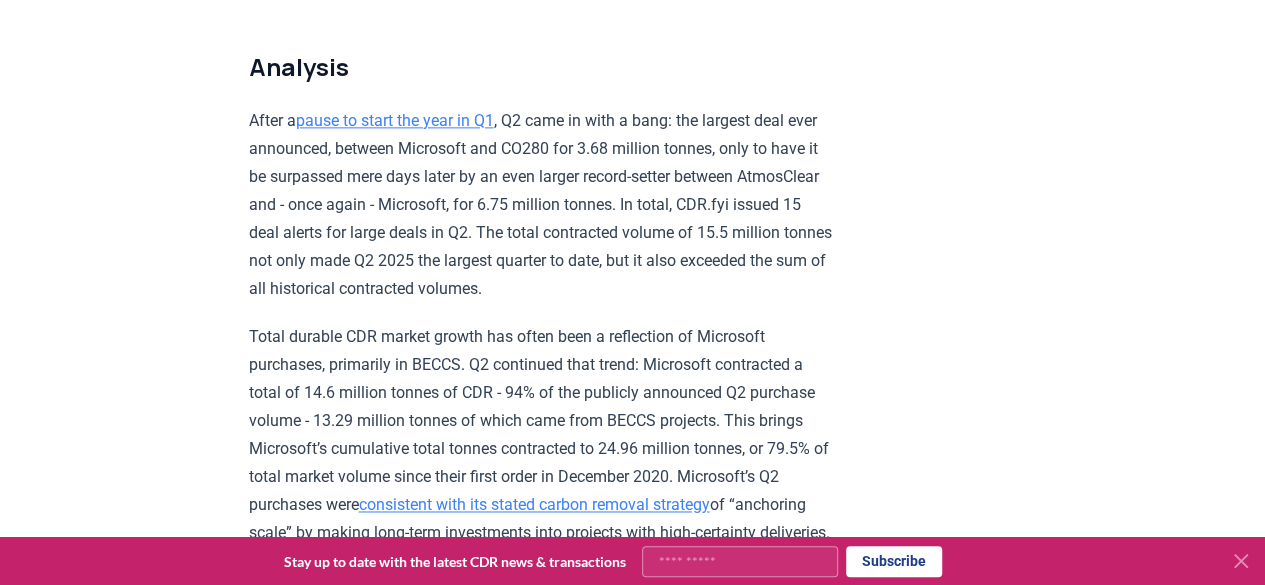 click on "Total durable CDR market growth has often been a reflection of Microsoft purchases, primarily in BECCS. Q2 continued that trend: Microsoft contracted a total of 14.6 million tonnes of CDR - 94% of the publicly announced Q2 purchase volume - 13.29 million tonnes of which came from BECCS projects. This brings Microsoft’s cumulative total tonnes contracted to 24.96 million tonnes, or 79.5% of total market volume since their first order in December 2020. Microsoft’s Q2 purchases were  consistent with its stated carbon removal strategy  of “anchoring scale” by making long-term investments into projects with high-certainty deliveries." at bounding box center [541, 435] 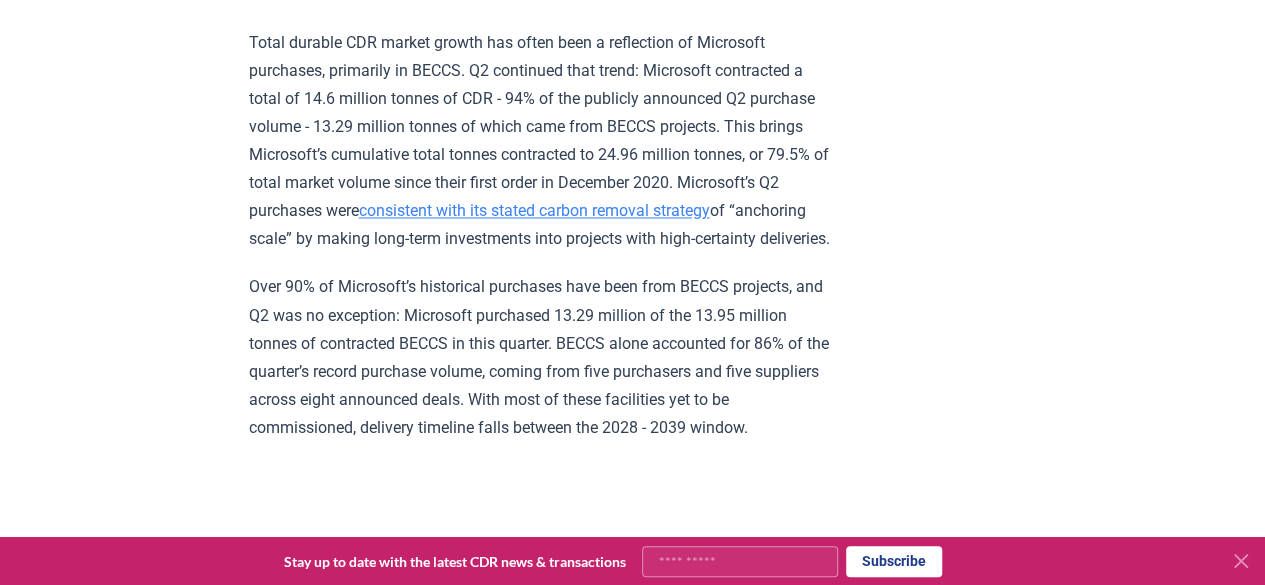 scroll, scrollTop: 1600, scrollLeft: 0, axis: vertical 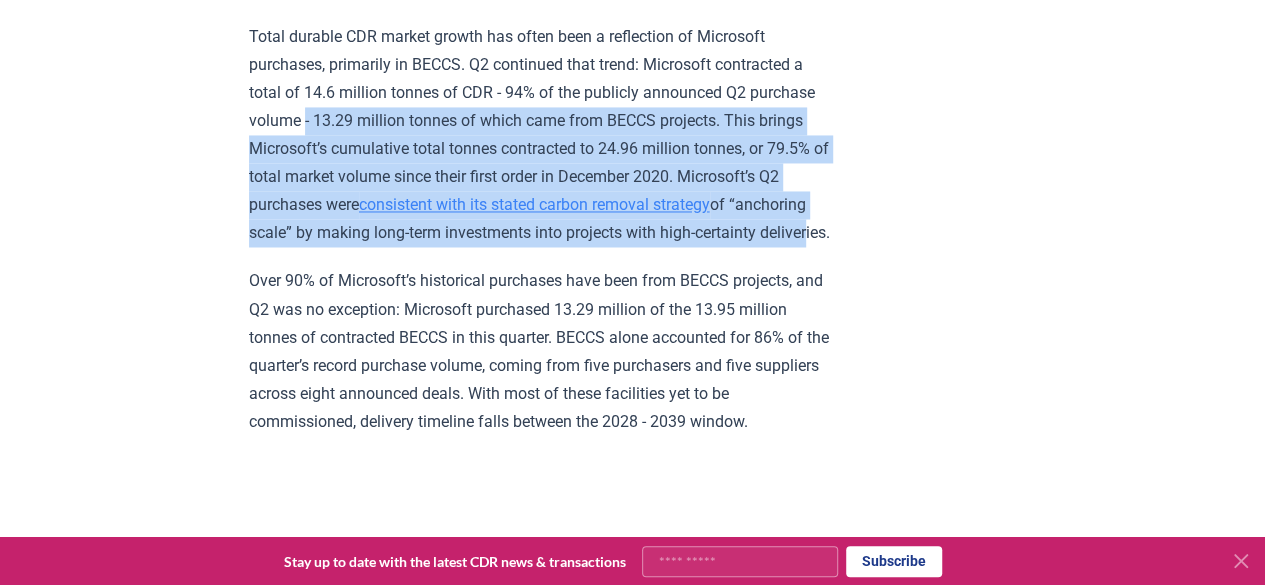 drag, startPoint x: 376, startPoint y: 139, endPoint x: 434, endPoint y: 280, distance: 152.4631 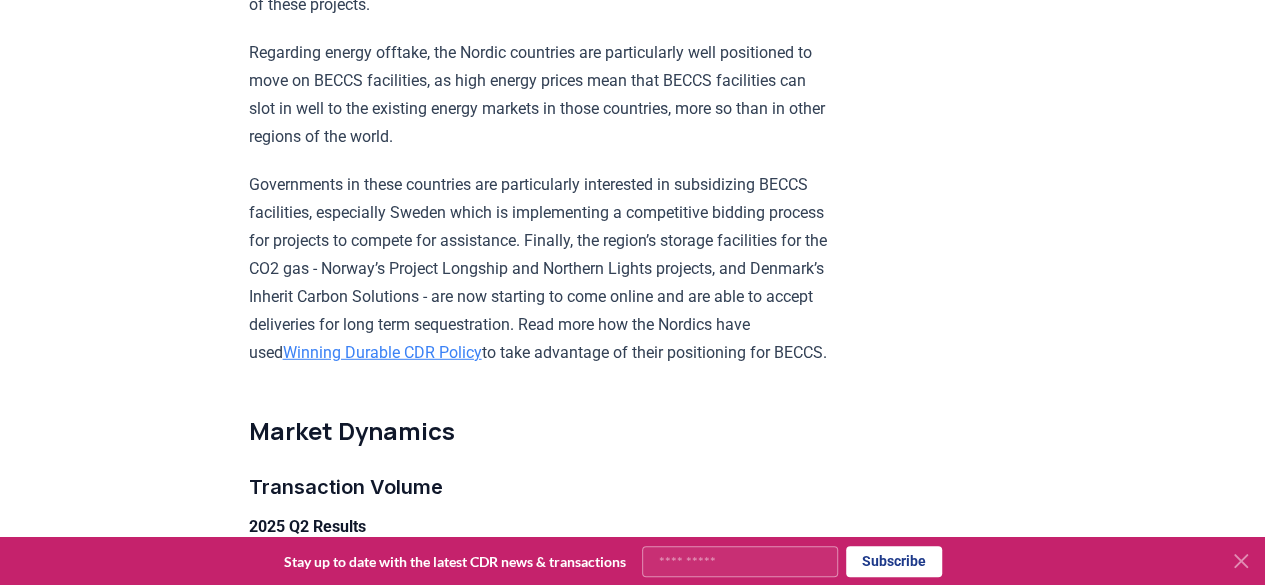 scroll, scrollTop: 2700, scrollLeft: 0, axis: vertical 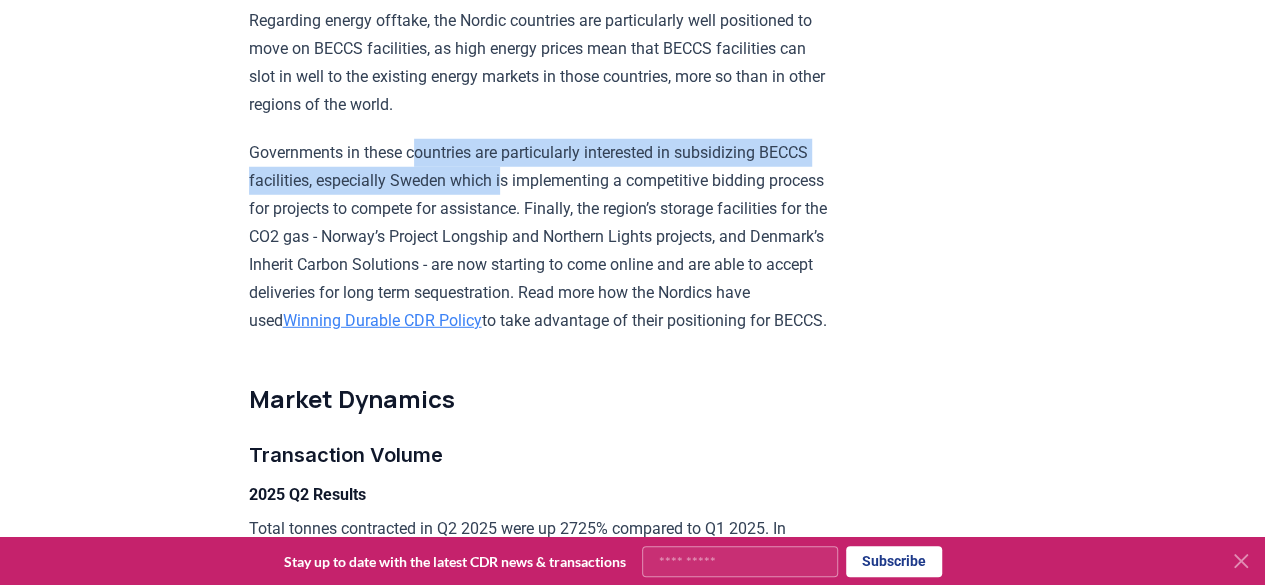 drag, startPoint x: 417, startPoint y: 209, endPoint x: 503, endPoint y: 227, distance: 87.86353 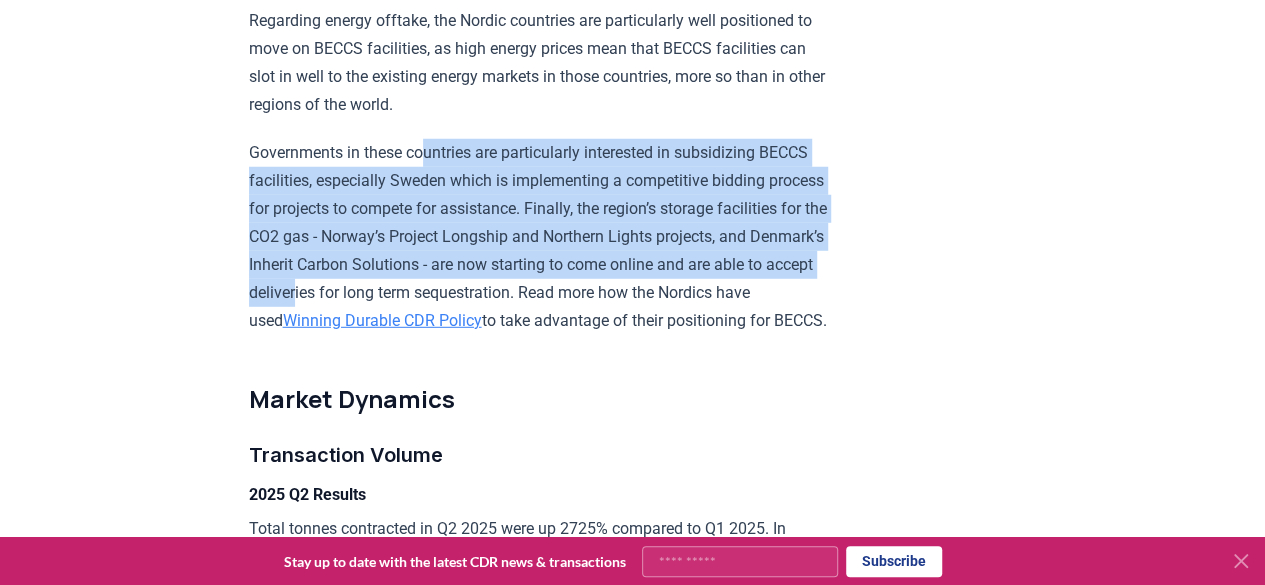 drag, startPoint x: 432, startPoint y: 196, endPoint x: 514, endPoint y: 341, distance: 166.5803 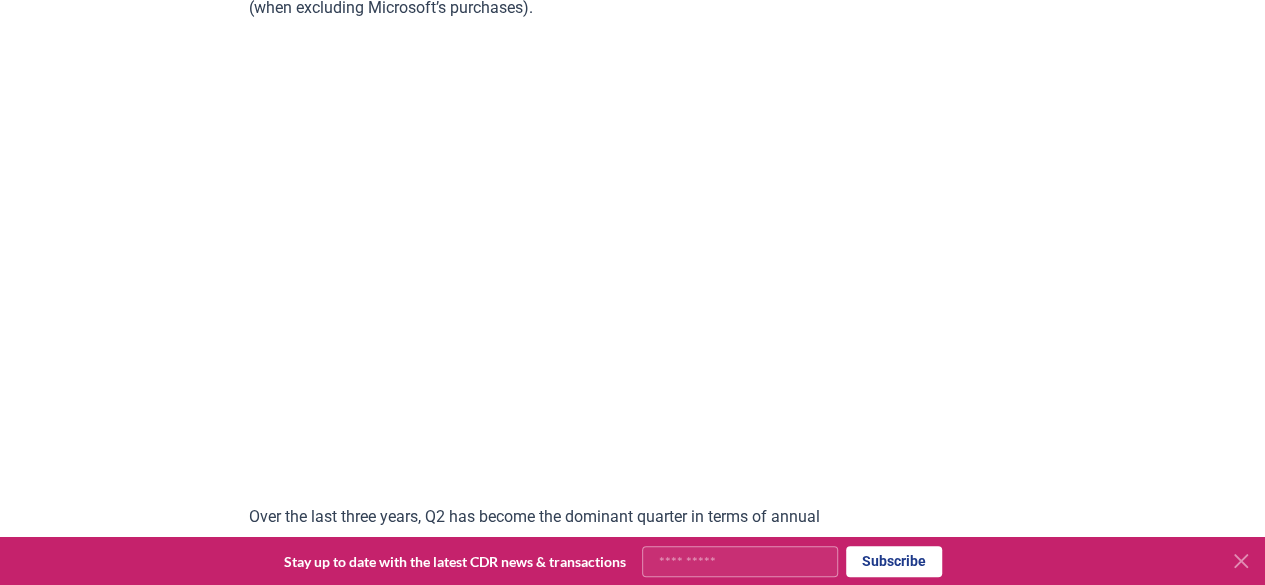 scroll, scrollTop: 3300, scrollLeft: 0, axis: vertical 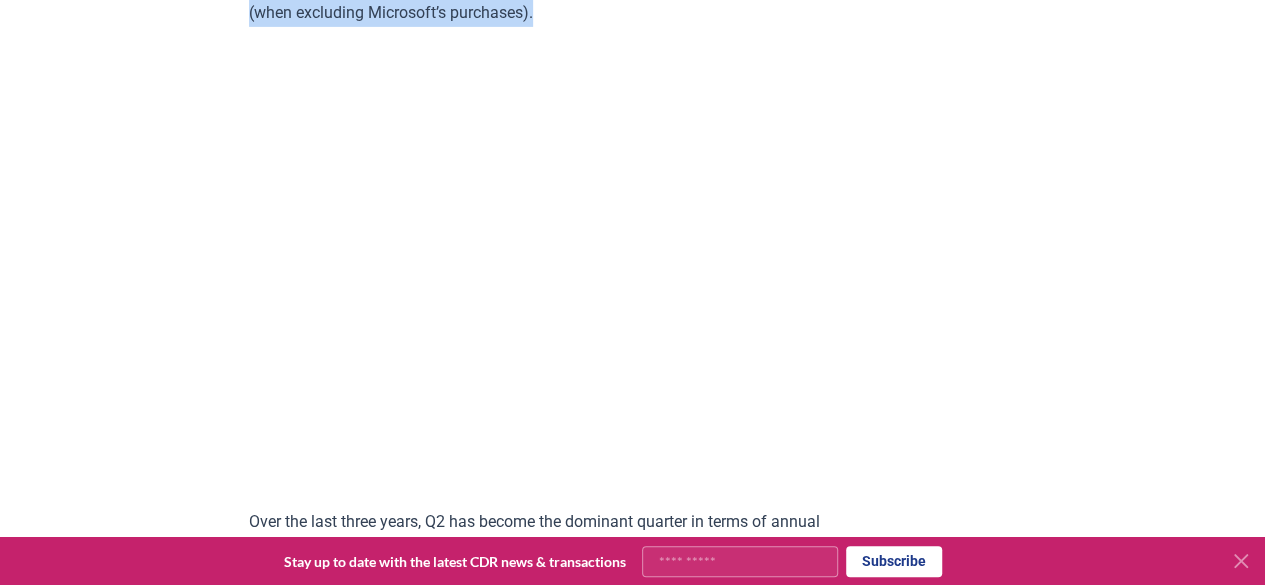 drag, startPoint x: 320, startPoint y: 87, endPoint x: 643, endPoint y: 90, distance: 323.01395 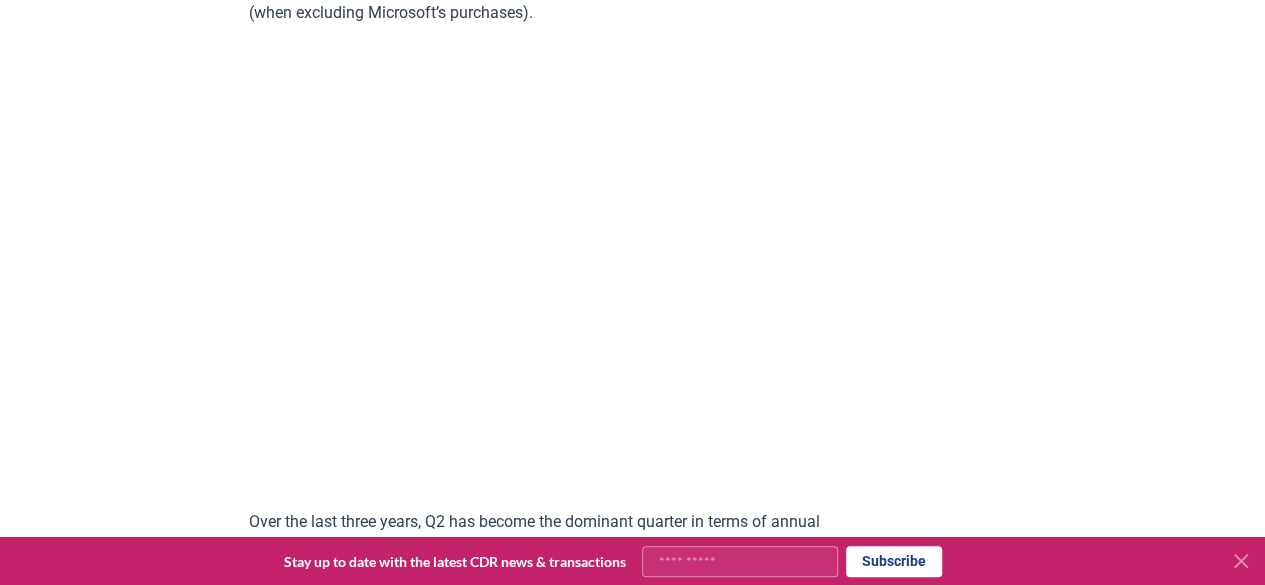 click on "Total tonnes contracted in Q2 2025 were up 2725% compared to Q1 2025. In addition to Microsoft’s 14.6 million tonnes, over 60 companies purchased a total of 902 thousand tonnes in Q2 2025, making it the second highest quarter recorded (when excluding Microsoft’s purchases)." at bounding box center [541, -29] 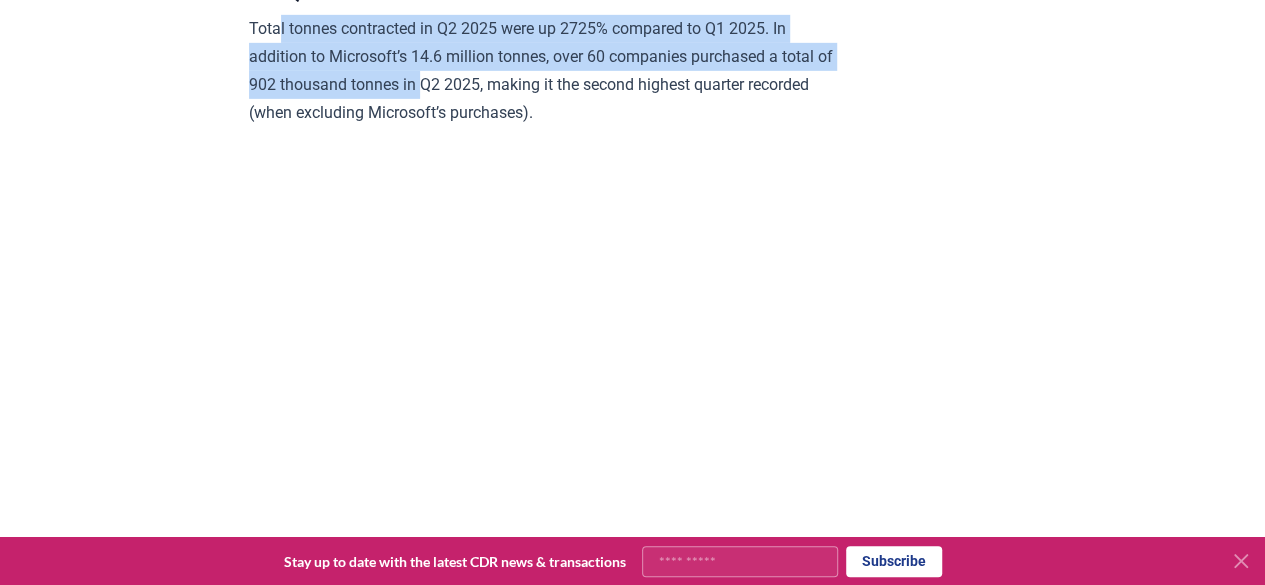 drag, startPoint x: 277, startPoint y: 113, endPoint x: 480, endPoint y: 168, distance: 210.3188 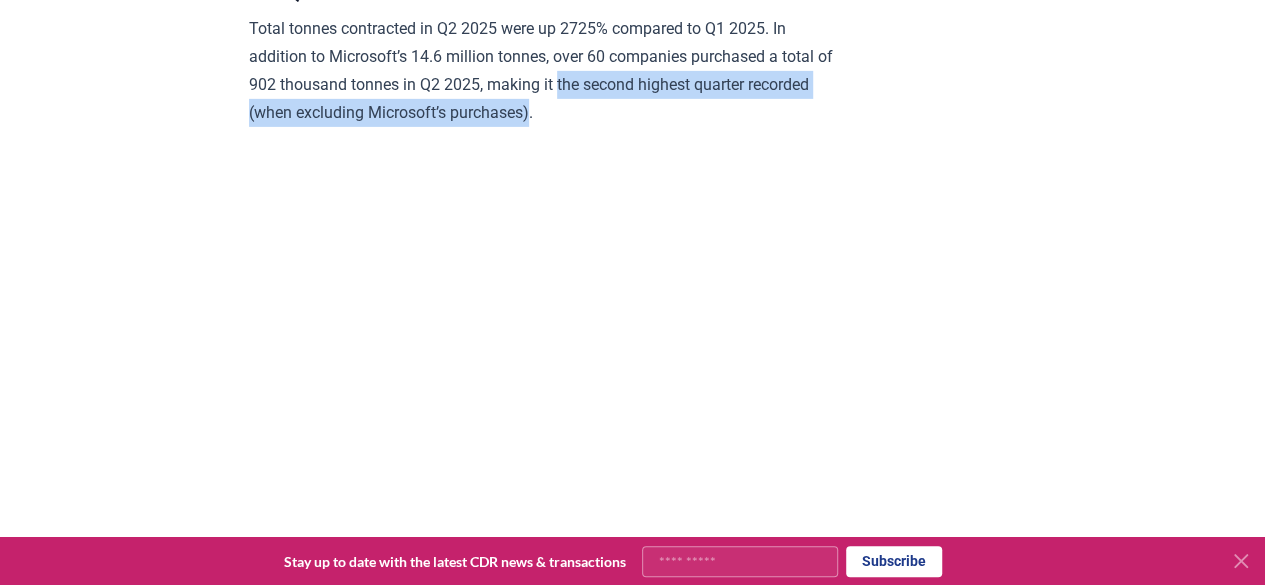 drag, startPoint x: 622, startPoint y: 163, endPoint x: 602, endPoint y: 197, distance: 39.446167 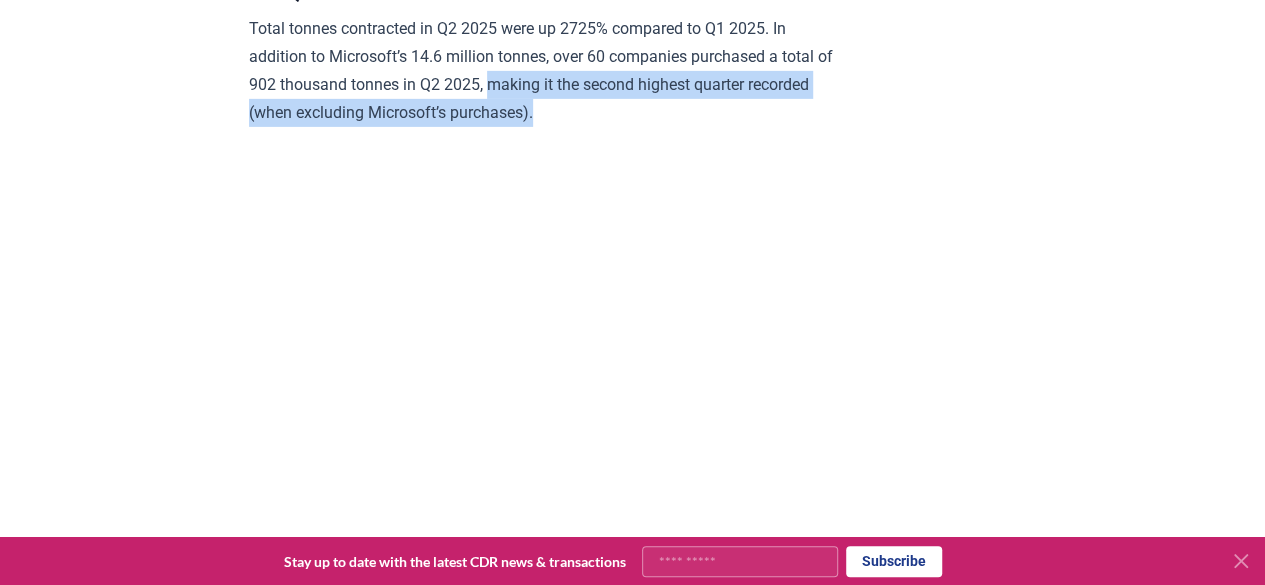 drag, startPoint x: 557, startPoint y: 159, endPoint x: 606, endPoint y: 185, distance: 55.470715 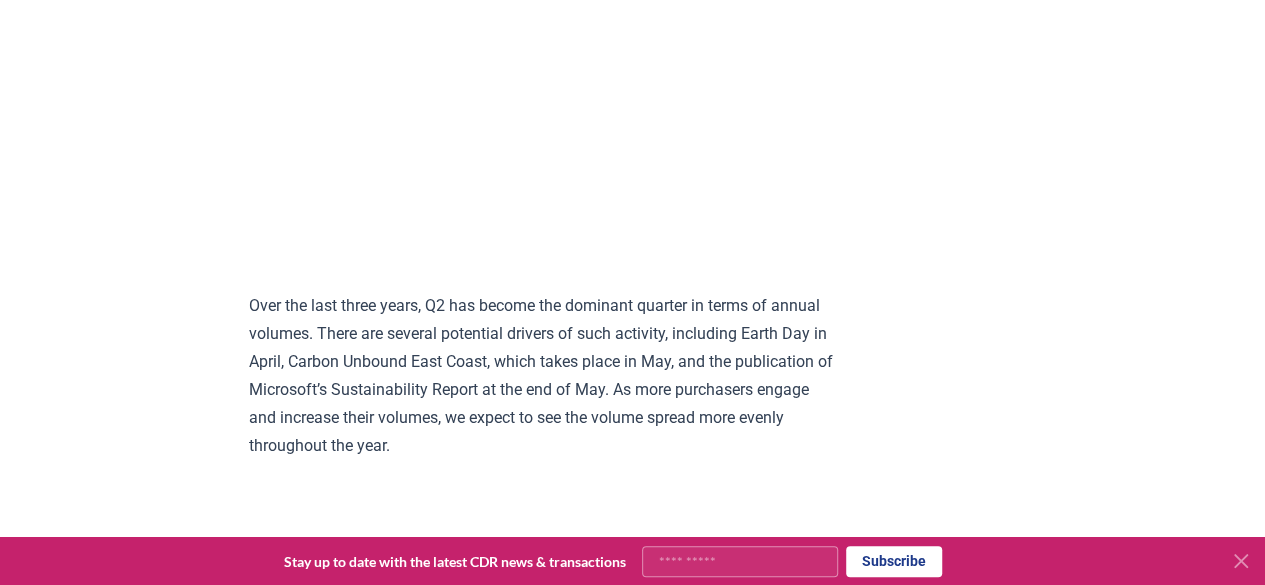 scroll, scrollTop: 3700, scrollLeft: 0, axis: vertical 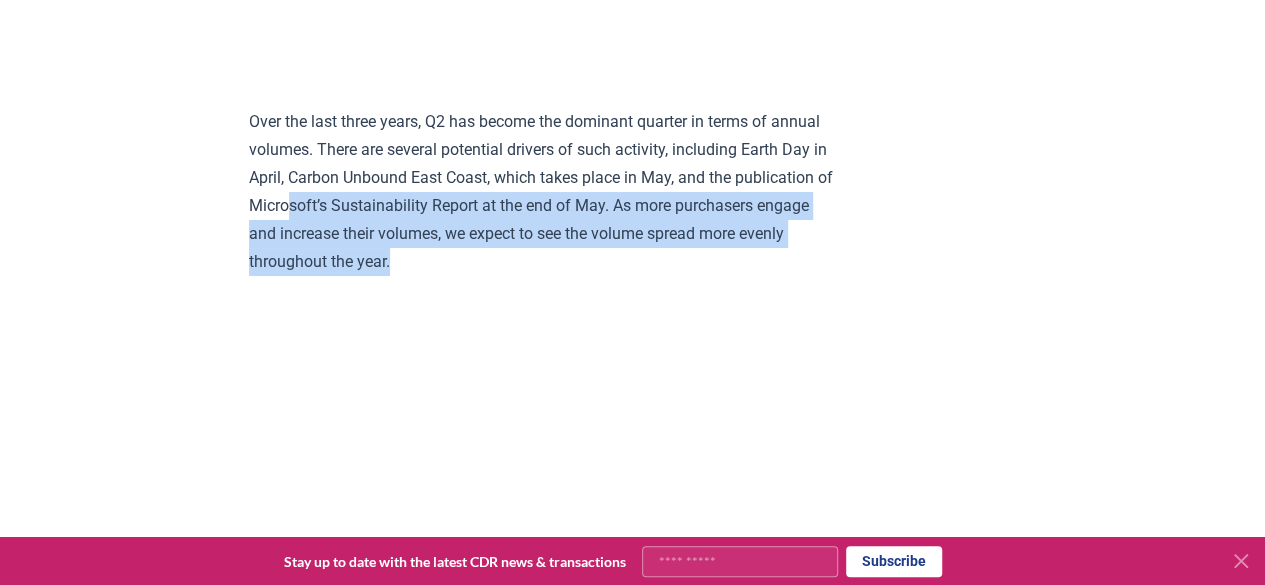 drag, startPoint x: 424, startPoint y: 283, endPoint x: 546, endPoint y: 336, distance: 133.01503 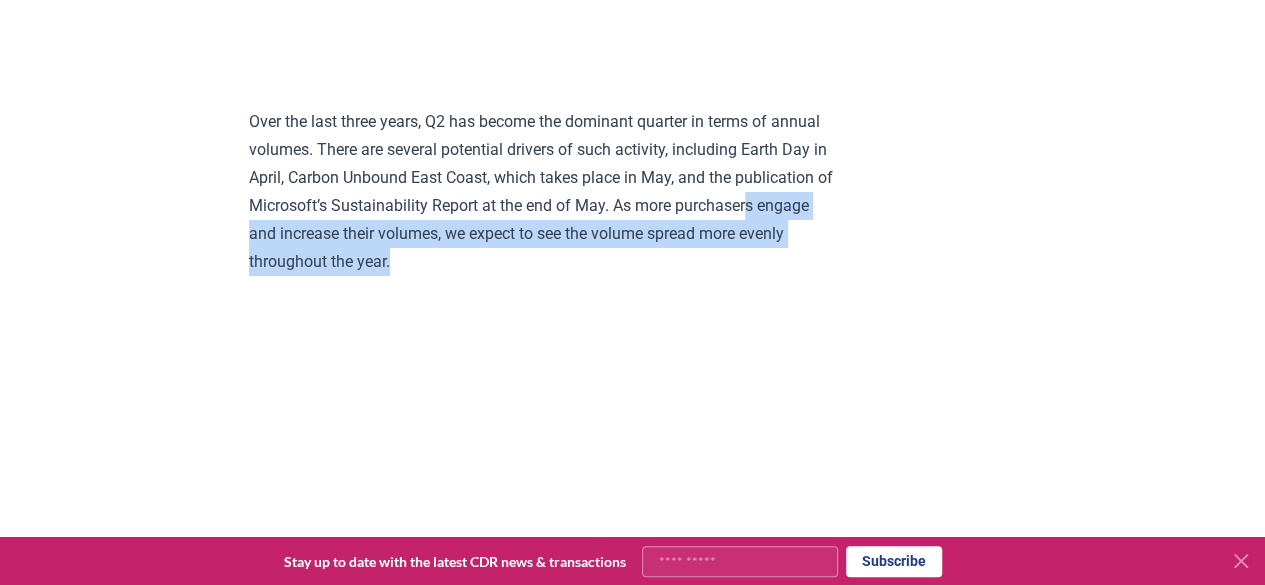drag, startPoint x: 551, startPoint y: 333, endPoint x: 317, endPoint y: 306, distance: 235.55254 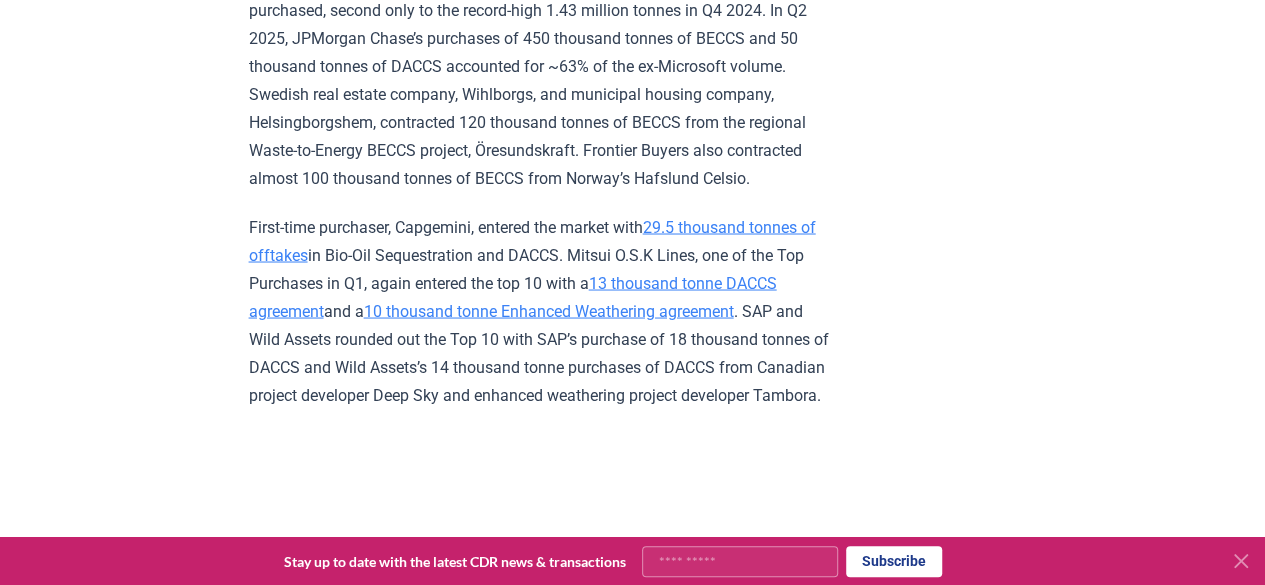 scroll, scrollTop: 5600, scrollLeft: 0, axis: vertical 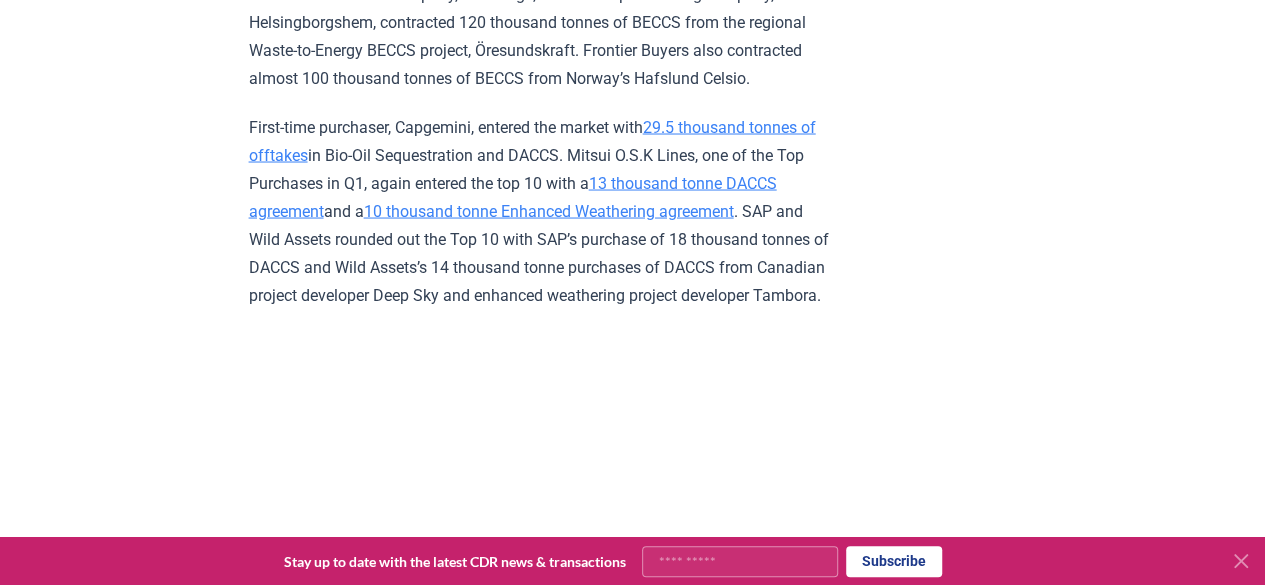 click on "First-time purchaser, Capgemini, entered the market with 29.5 thousand tonnes of offtakes in Bio-Oil Sequestration and DACCS. Mitsui O.S.K Lines, one of the Top Purchases in Q1, again entered the top 10 with a 13 thousand tonne DACCS agreement and a 10 thousand tonne Enhanced Weathering agreement . SAP and Wild Assets rounded out the Top 10 with SAP’s purchase of 18 thousand tonnes of DACCS and Wild Assets’s 14 thousand tonne purchases of DACCS from Canadian project developer Deep Sky and enhanced weathering project developer Tambora." at bounding box center [541, 211] 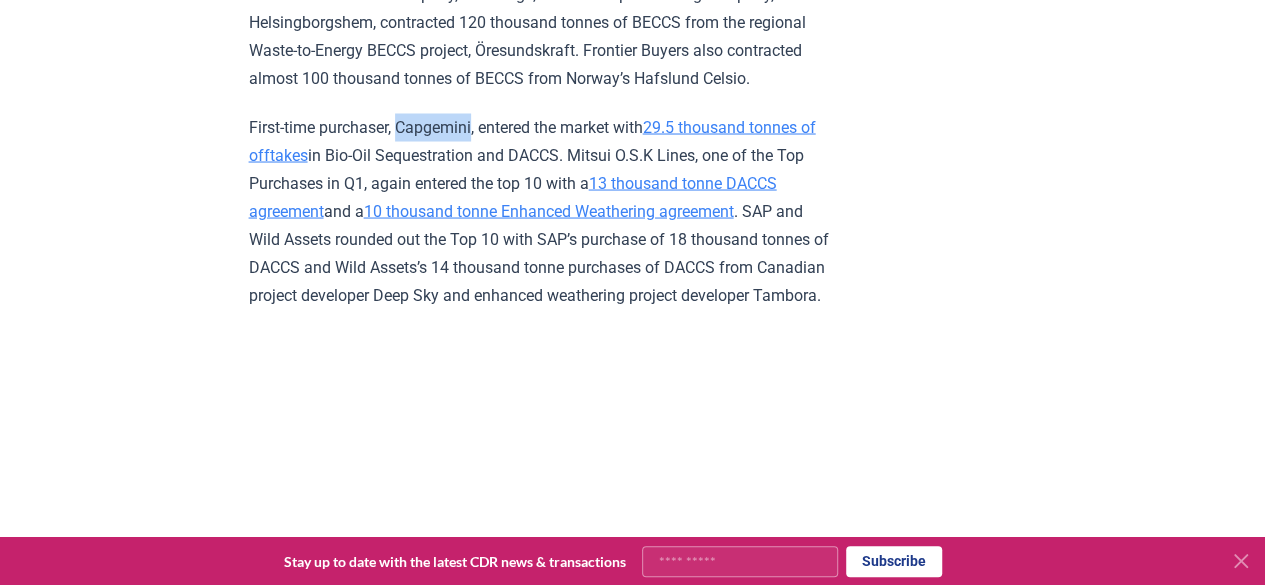 click on "First-time purchaser, Capgemini, entered the market with 29.5 thousand tonnes of offtakes in Bio-Oil Sequestration and DACCS. Mitsui O.S.K Lines, one of the Top Purchases in Q1, again entered the top 10 with a 13 thousand tonne DACCS agreement and a 10 thousand tonne Enhanced Weathering agreement . SAP and Wild Assets rounded out the Top 10 with SAP’s purchase of 18 thousand tonnes of DACCS and Wild Assets’s 14 thousand tonne purchases of DACCS from Canadian project developer Deep Sky and enhanced weathering project developer Tambora." at bounding box center [541, 211] 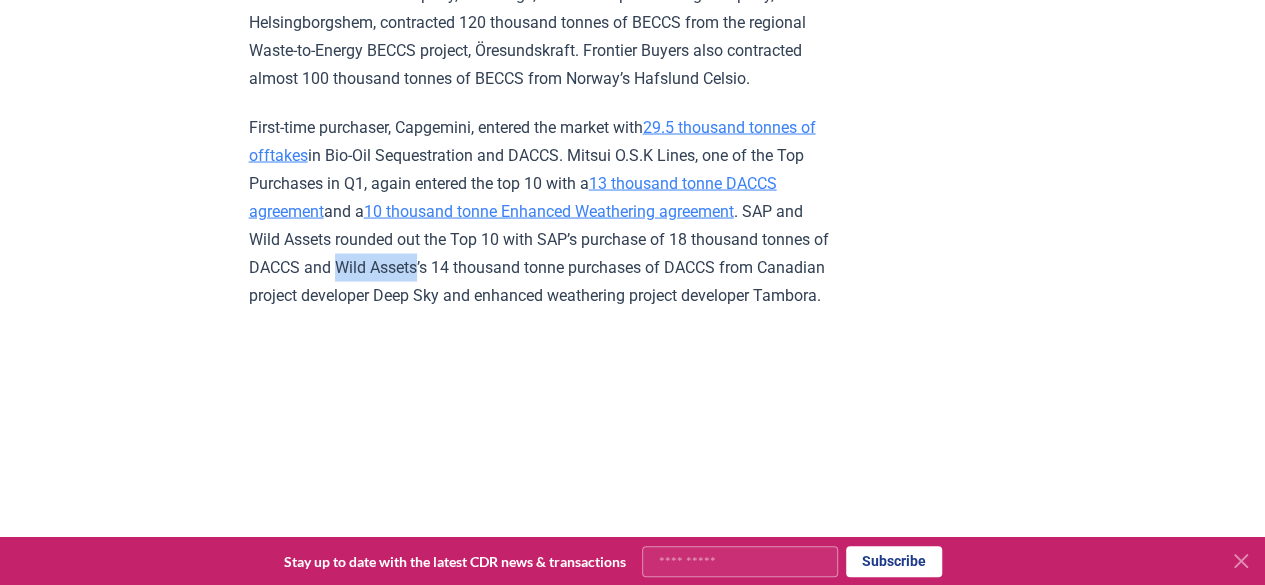 drag, startPoint x: 590, startPoint y: 406, endPoint x: 608, endPoint y: 409, distance: 18.248287 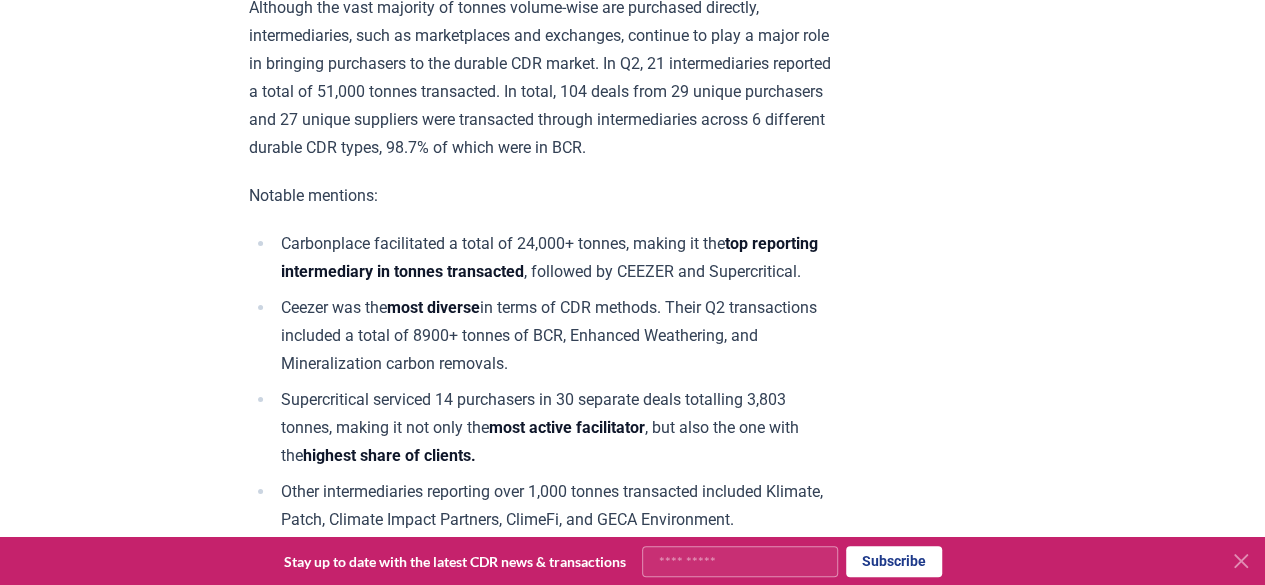 scroll, scrollTop: 10800, scrollLeft: 0, axis: vertical 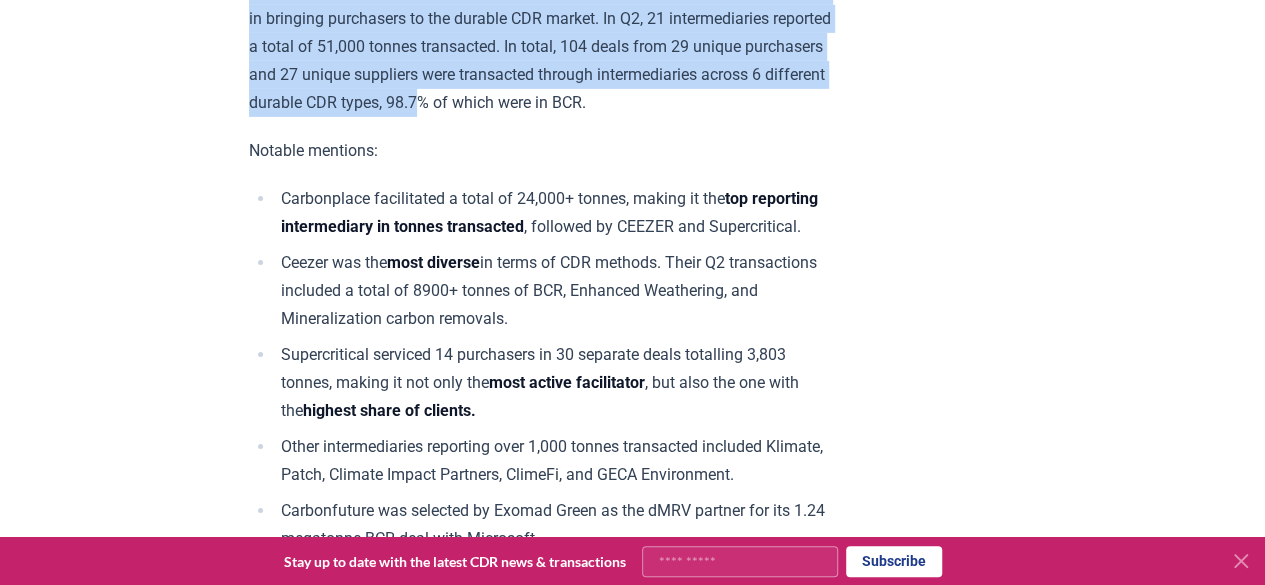 drag, startPoint x: 489, startPoint y: 149, endPoint x: 568, endPoint y: 299, distance: 169.53171 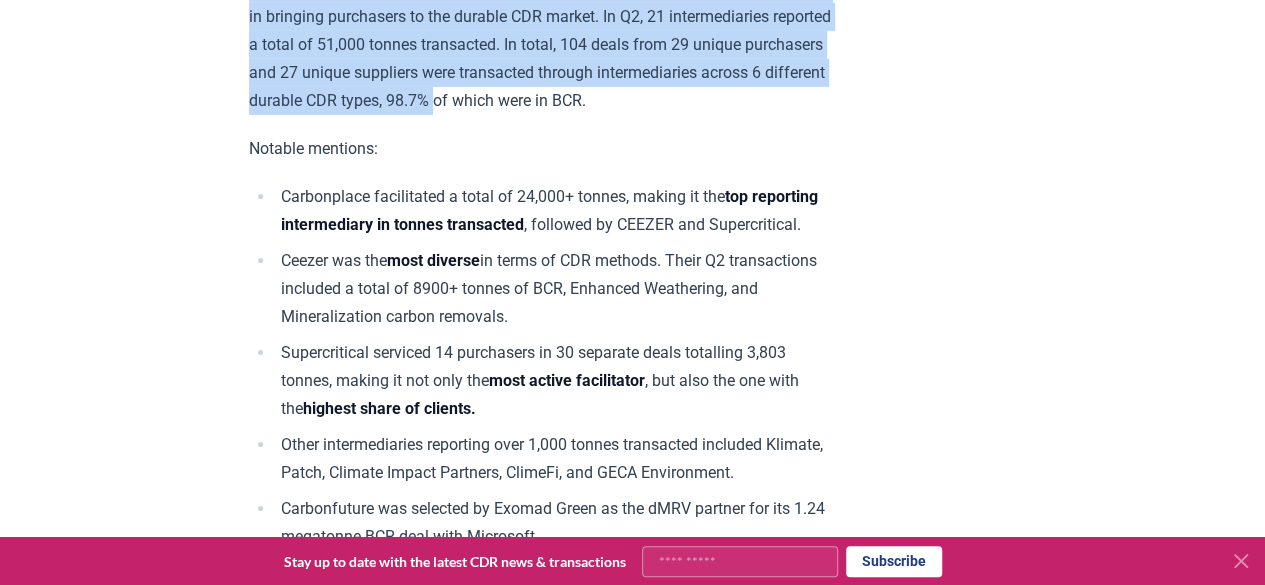 scroll, scrollTop: 10800, scrollLeft: 0, axis: vertical 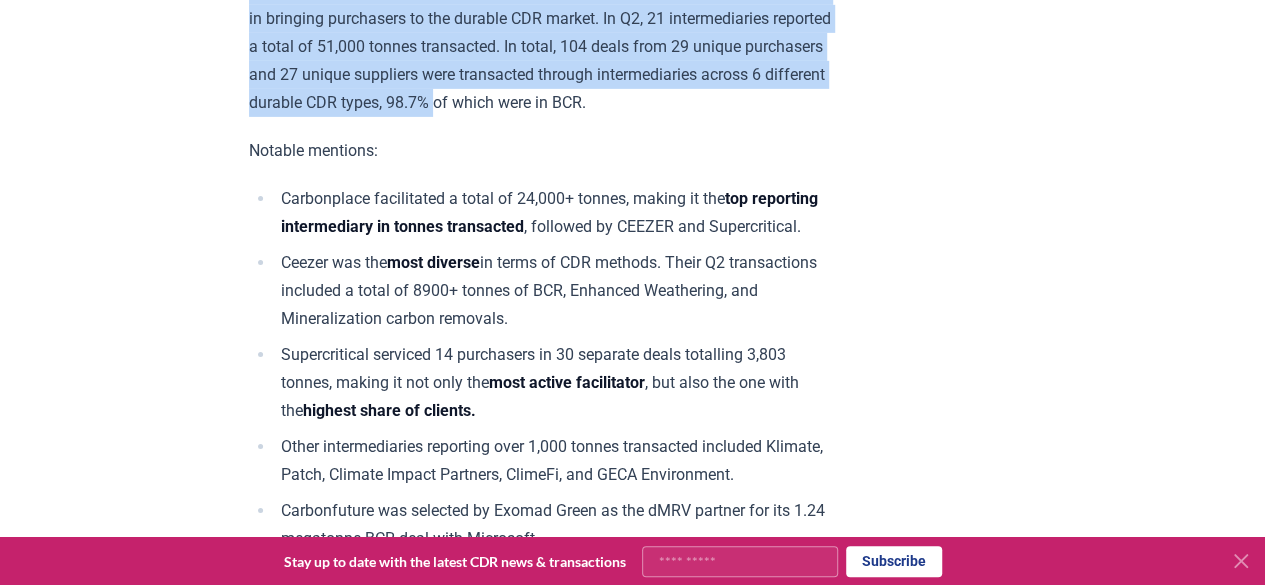 click on "Although the vast majority of tonnes volume-wise are purchased directly, intermediaries, such as marketplaces and exchanges, continue to play a major role in bringing purchasers to the durable CDR market. In Q2, 21 intermediaries reported a total of 51,000 tonnes transacted. In total, 104 deals from 29 unique purchasers and 27 unique suppliers were transacted through intermediaries across 6 different durable CDR types, 98.7% of which were in BCR." at bounding box center (541, 33) 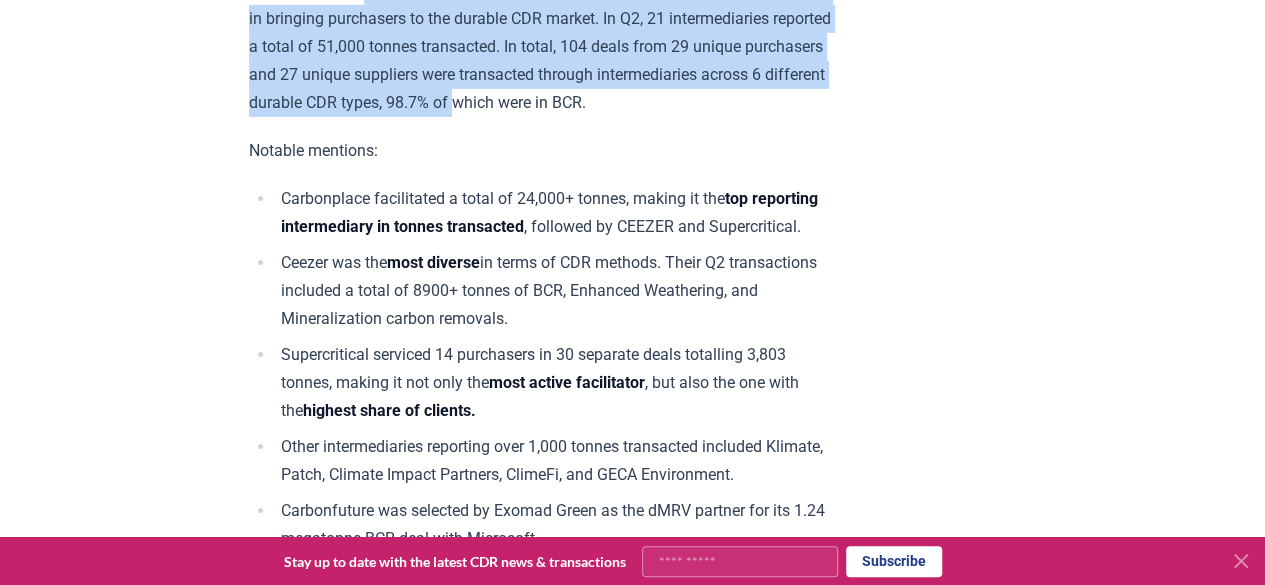 drag, startPoint x: 366, startPoint y: 184, endPoint x: 587, endPoint y: 280, distance: 240.9502 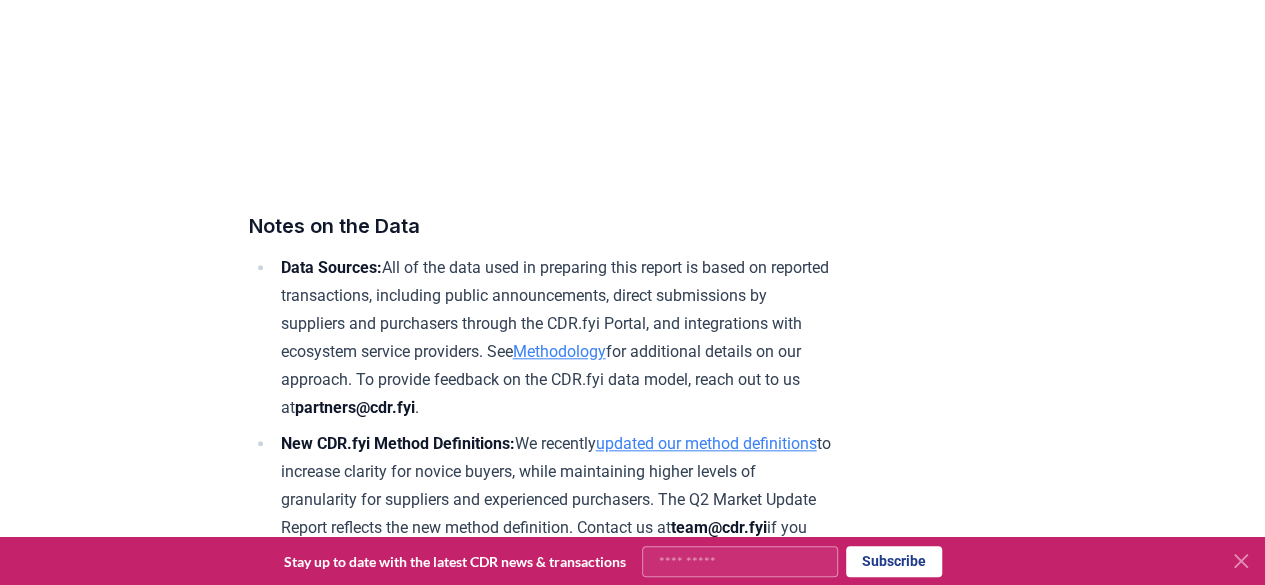 scroll, scrollTop: 12300, scrollLeft: 0, axis: vertical 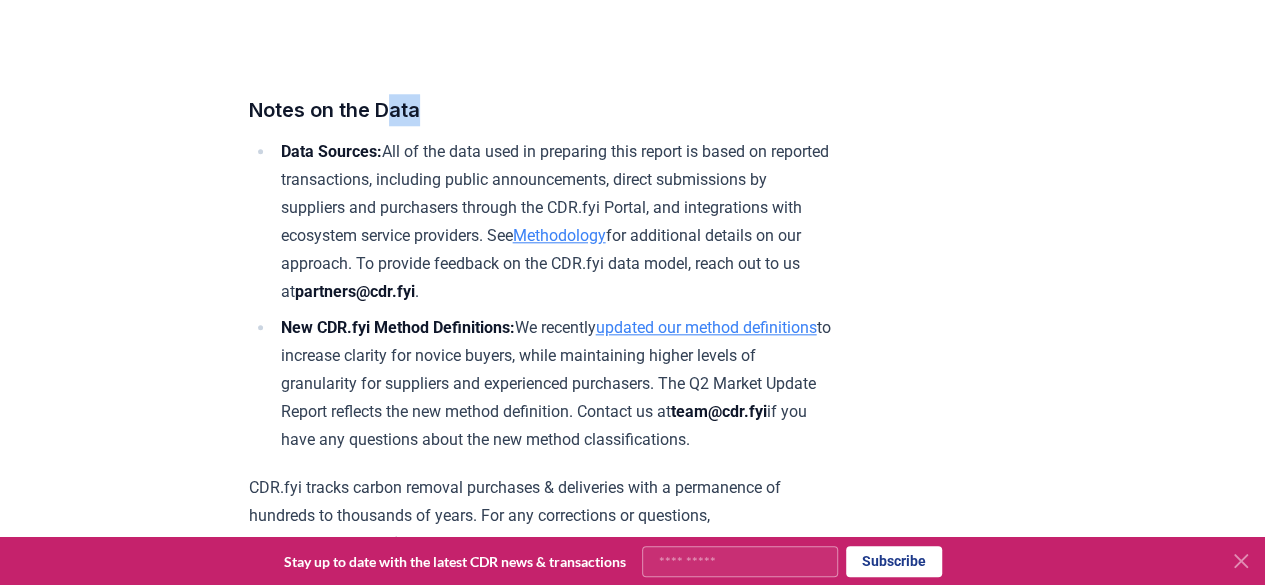 drag, startPoint x: 688, startPoint y: 297, endPoint x: 389, endPoint y: 295, distance: 299.00668 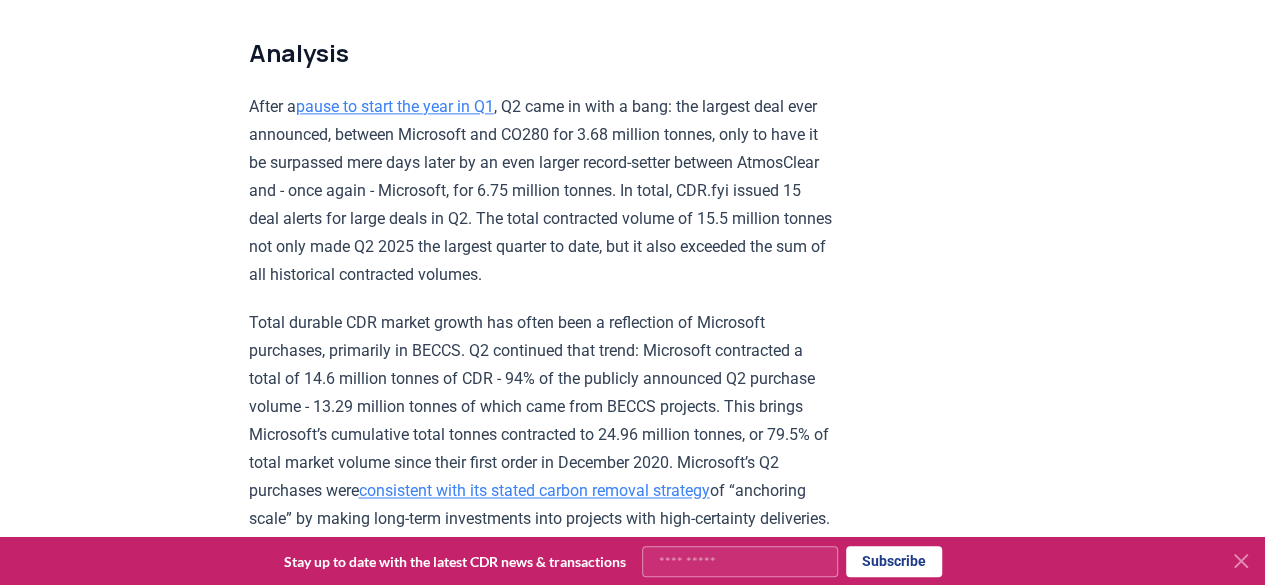 scroll, scrollTop: 0, scrollLeft: 0, axis: both 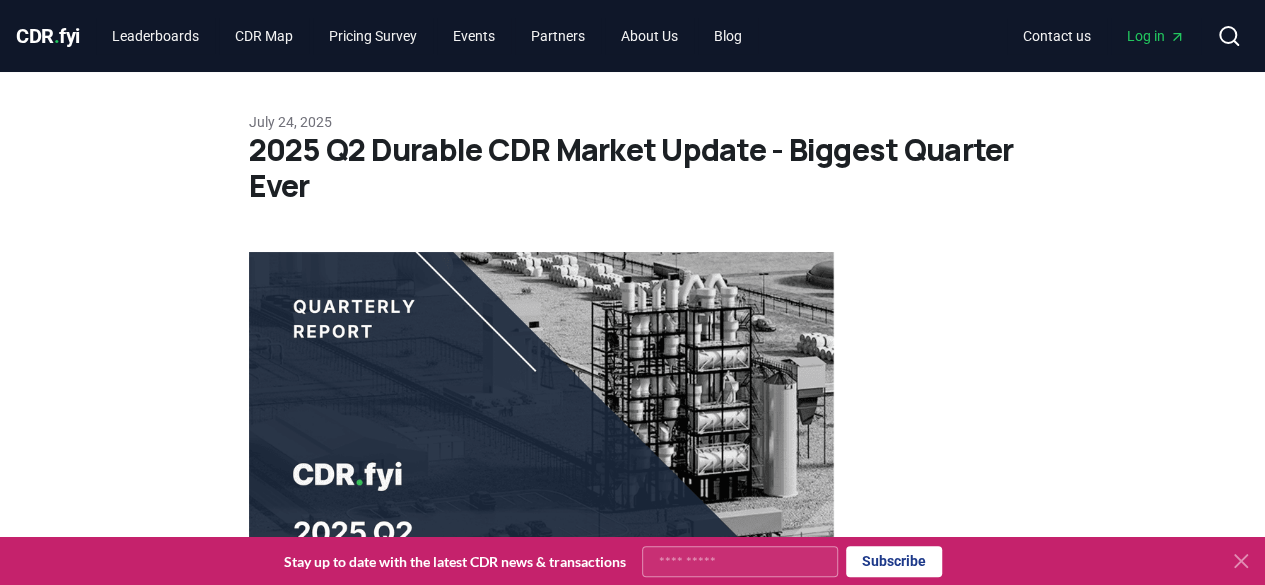 drag, startPoint x: 553, startPoint y: 130, endPoint x: 251, endPoint y: 127, distance: 302.0149 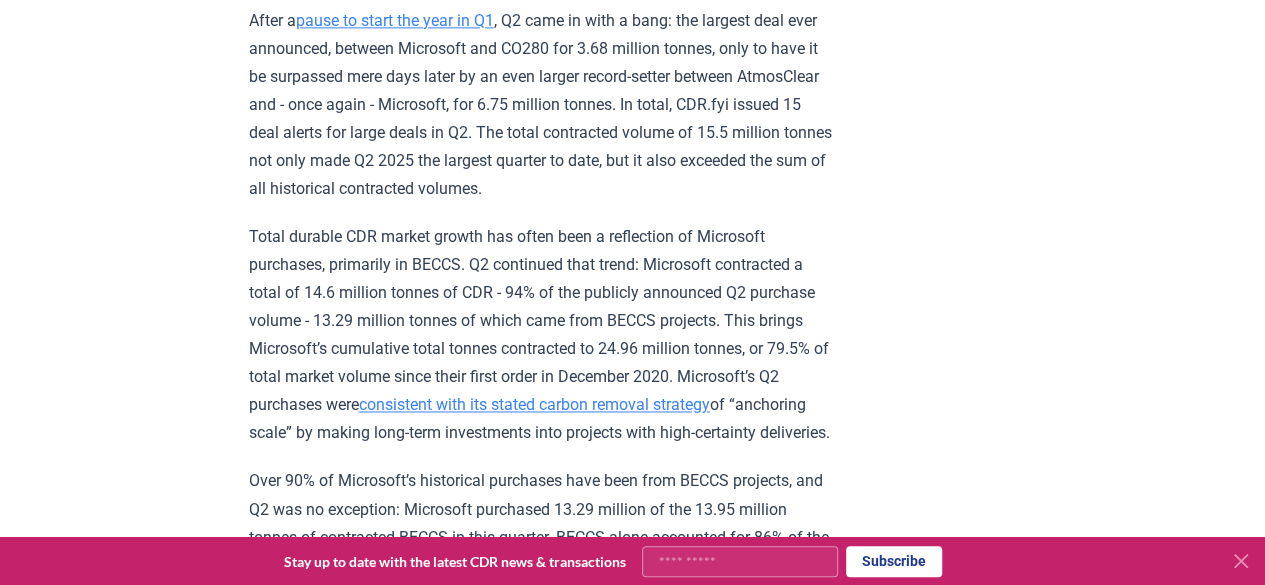 click on "2025 Q2 Durable CDR Market Update - Biggest Quarter Ever Highlights Record Quarter: more tonnes (15.48 million) were contracted in Q2 2025 than all prior quarters combined (13.6 million). Megatonne Microsoft: Microsoft contracted five separate megatonne-scale offtake agreements, totalling over 14.5 megatonnes, or 93.8% of the quarter’s total. Growing Market: 902 thousand tonnes were contracted by all other purchasers, making it the second-highest volume quarter on record after Q4 2024. Four of the top ten purchasers were first-time purchasers, accounting for 174500 tonnes. BECCS Contracts, BCR Delivers Investment slows: 8 CDR companies raised over $122 million in private investments, down from 24 companies ($137 million) last quarter. Analysis After a pause to start the year in Q1 consistent with its stated carbon removal strategy of “anchoring scale” by making long-term investments into projects with high-certainty deliveries. Winning Durable CDR Policy Market Dynamics extended ." at bounding box center [633, 5339] 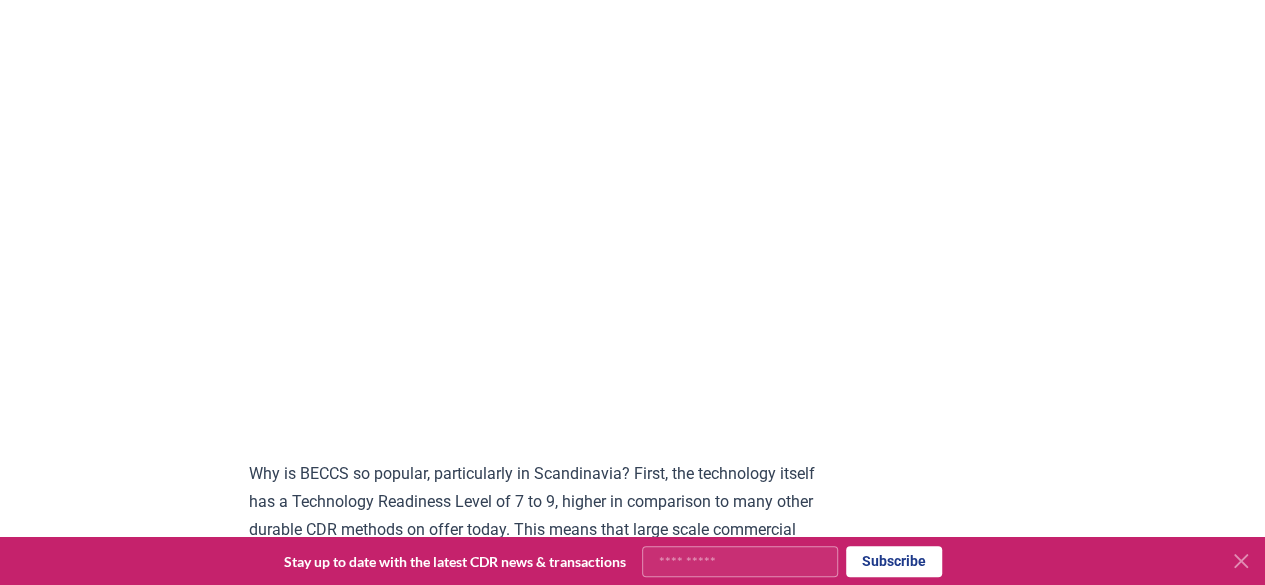 scroll, scrollTop: 2000, scrollLeft: 0, axis: vertical 